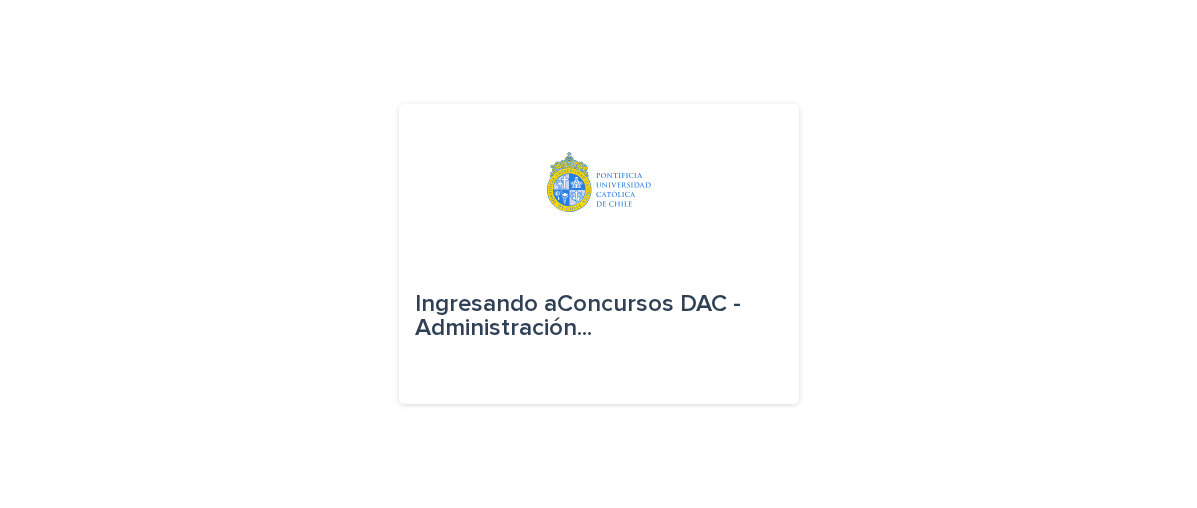 scroll, scrollTop: 0, scrollLeft: 0, axis: both 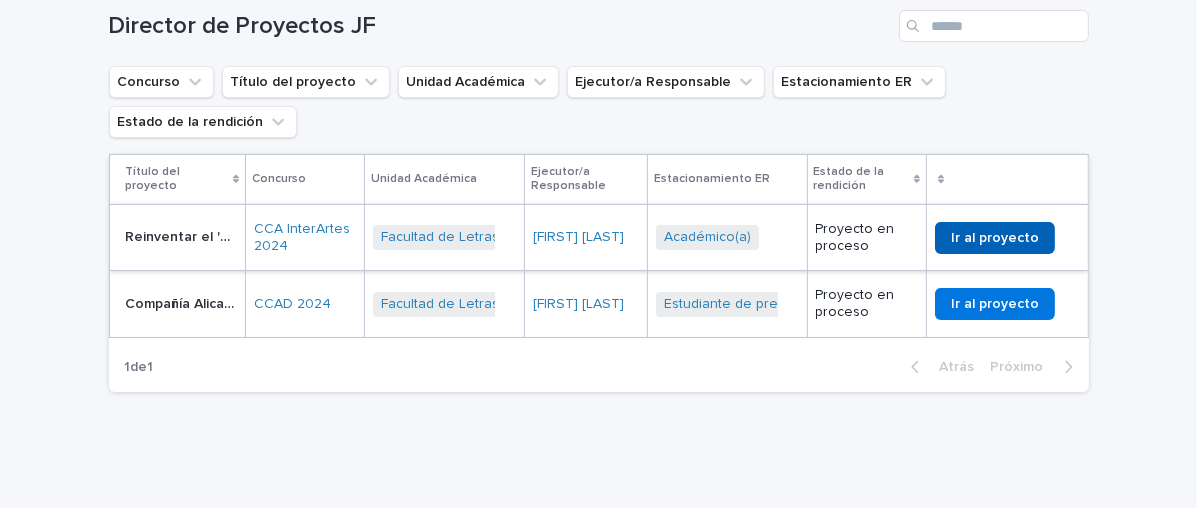 click on "Ir al proyecto" at bounding box center (995, 238) 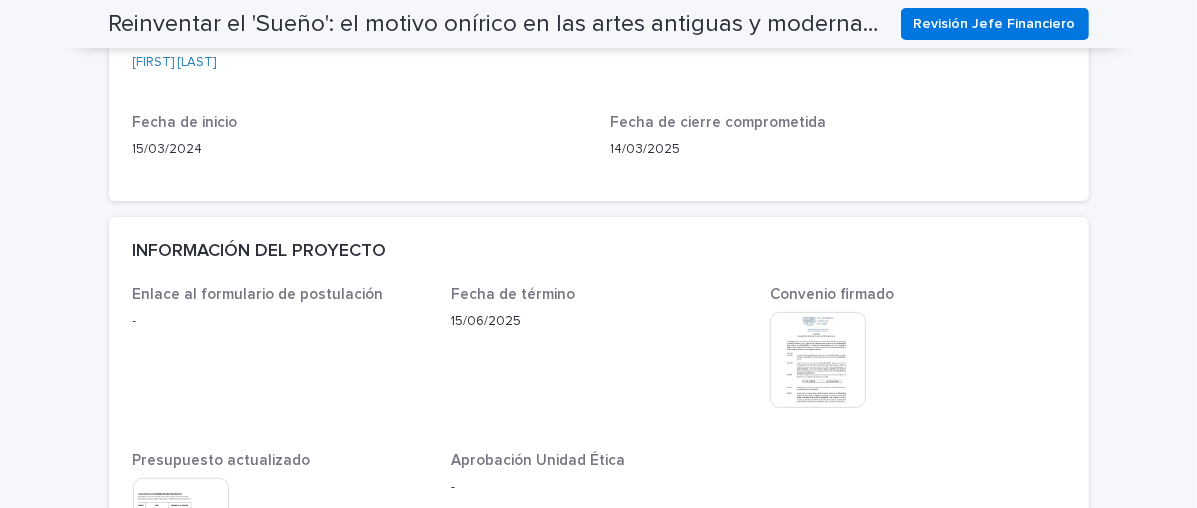 scroll, scrollTop: 666, scrollLeft: 0, axis: vertical 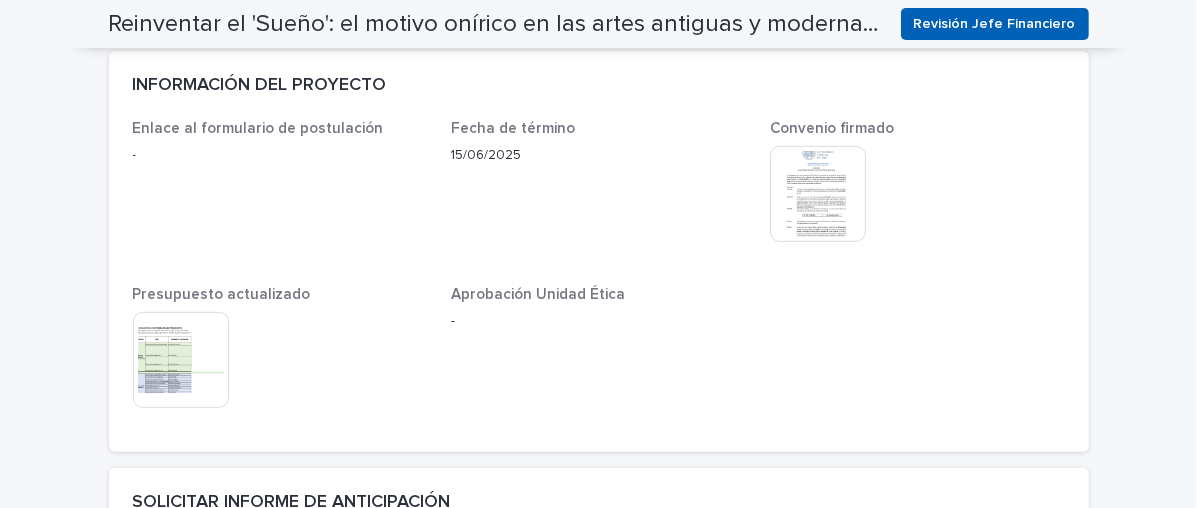 click on "Revisión Jefe Financiero" at bounding box center (995, 24) 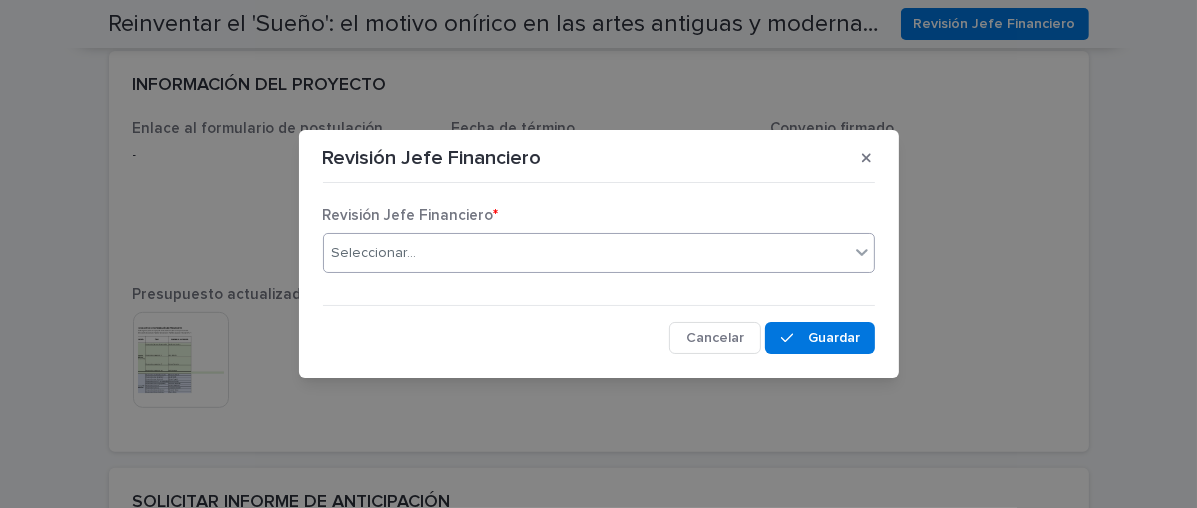 click 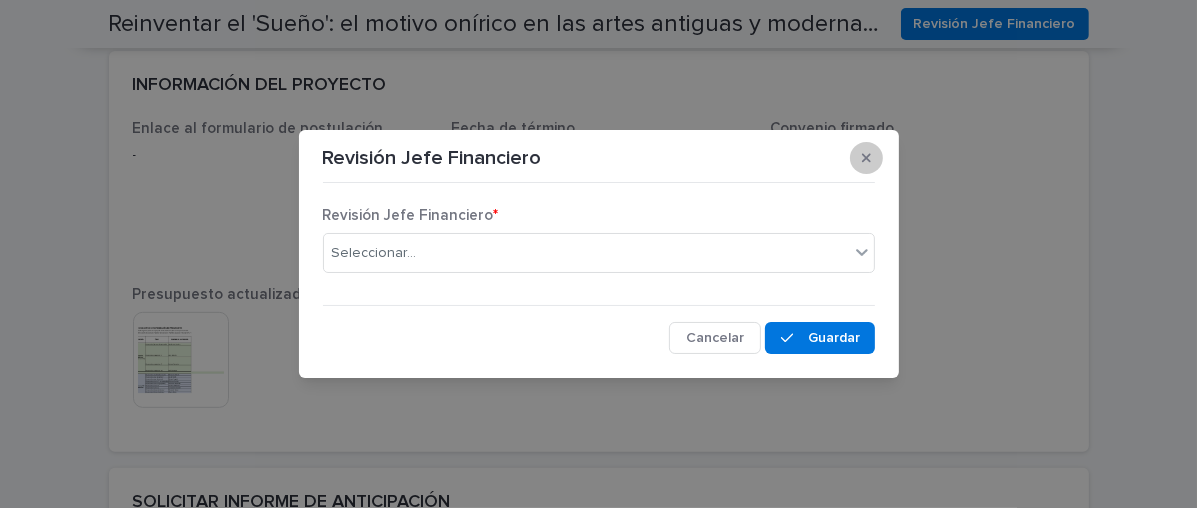 click 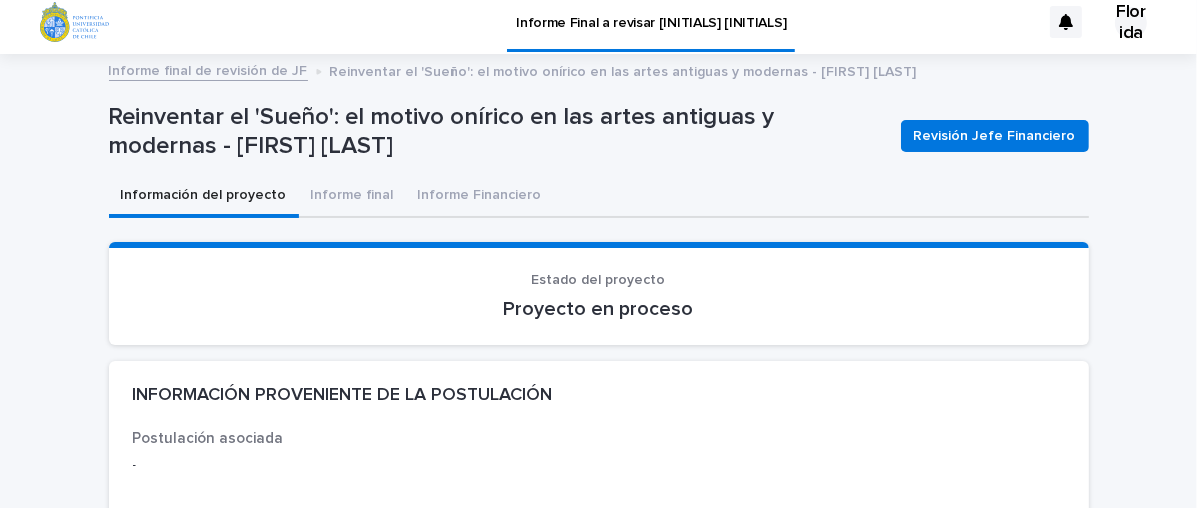 scroll, scrollTop: 0, scrollLeft: 0, axis: both 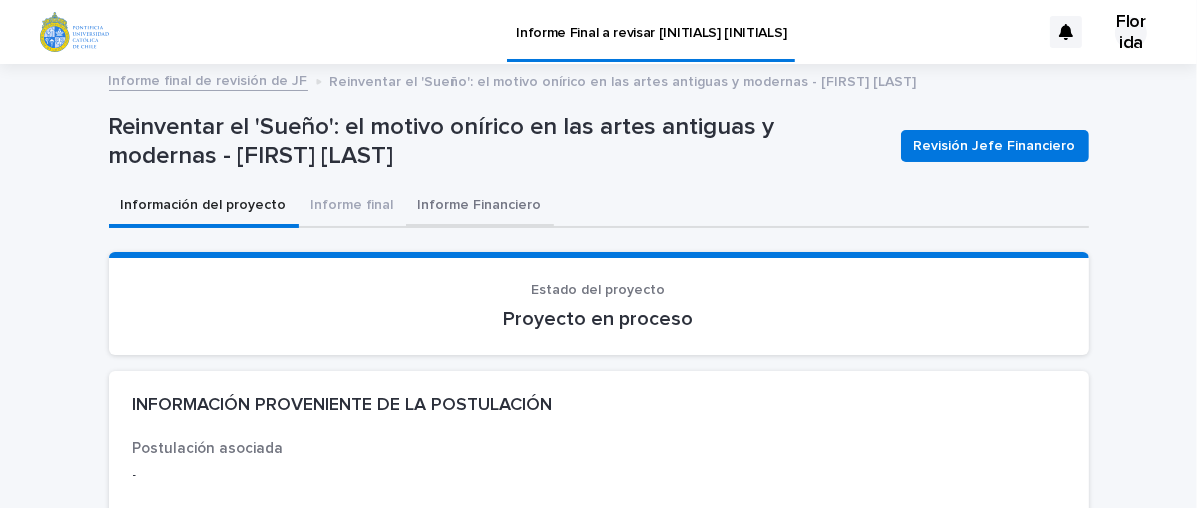 click on "Informe Financiero" at bounding box center [480, 205] 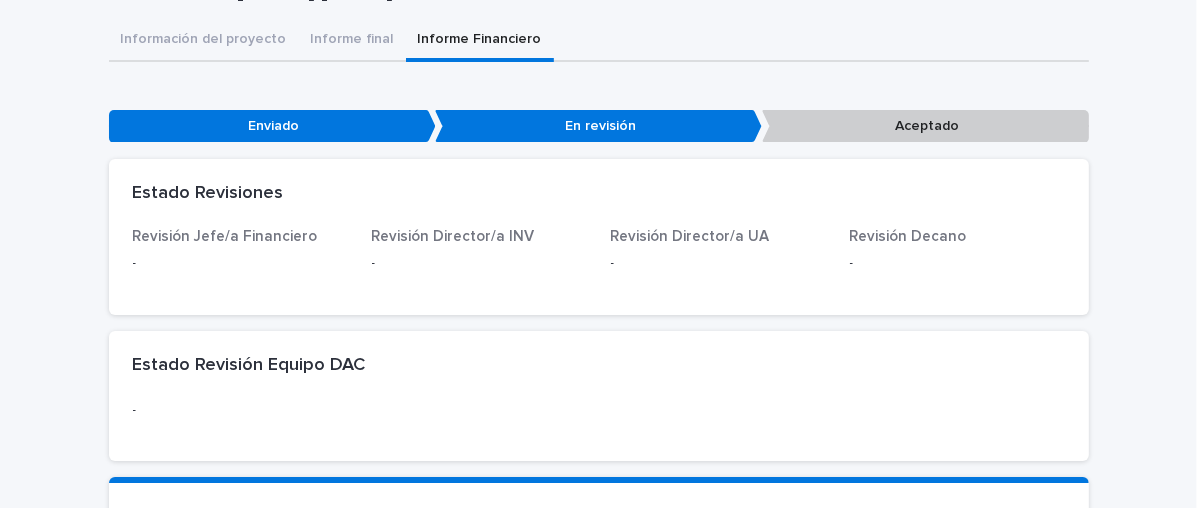 scroll, scrollTop: 0, scrollLeft: 0, axis: both 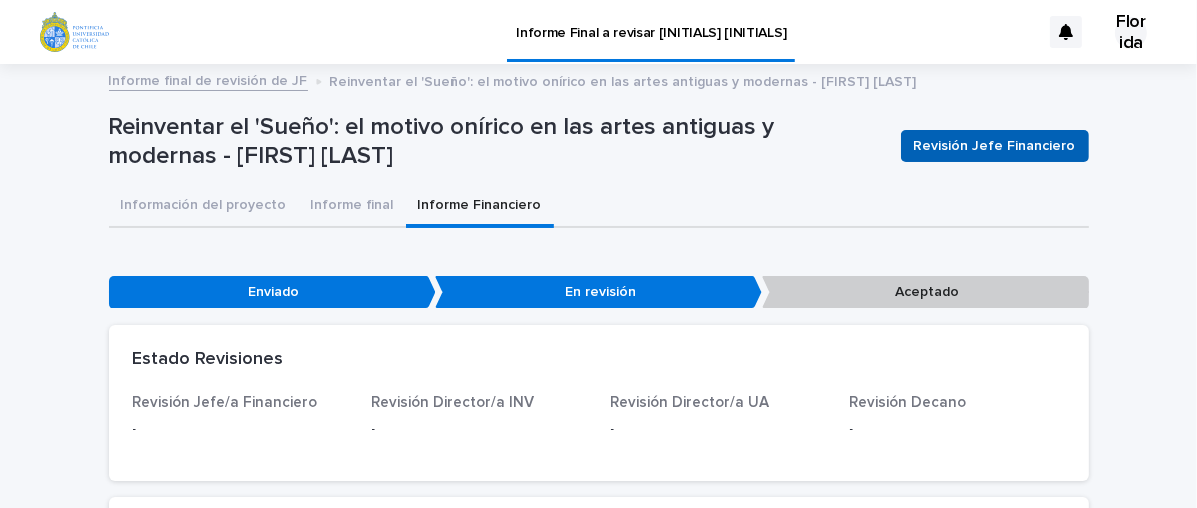 click on "Revisión Jefe Financiero" at bounding box center (995, 146) 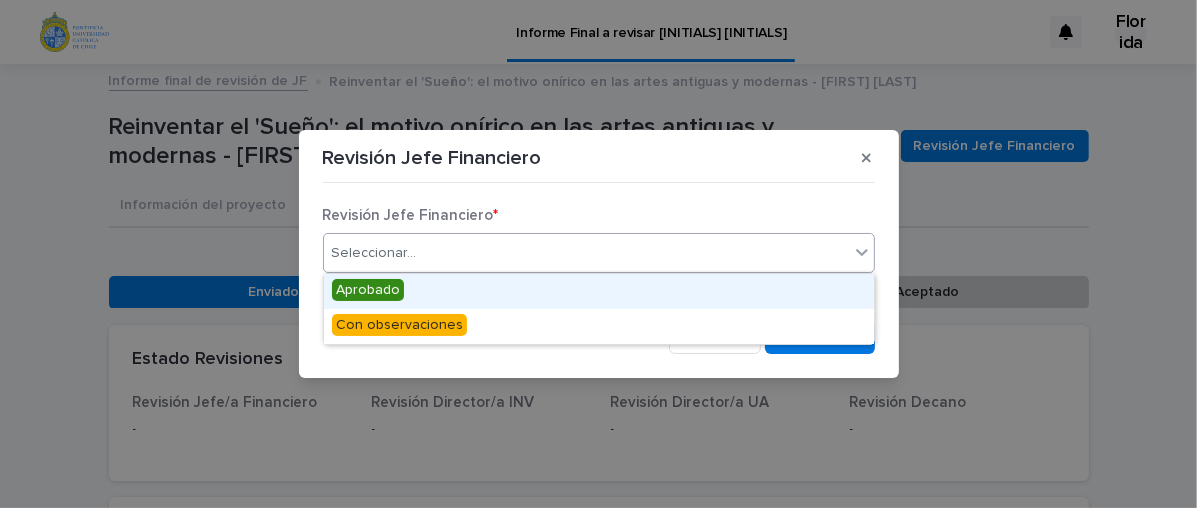 click 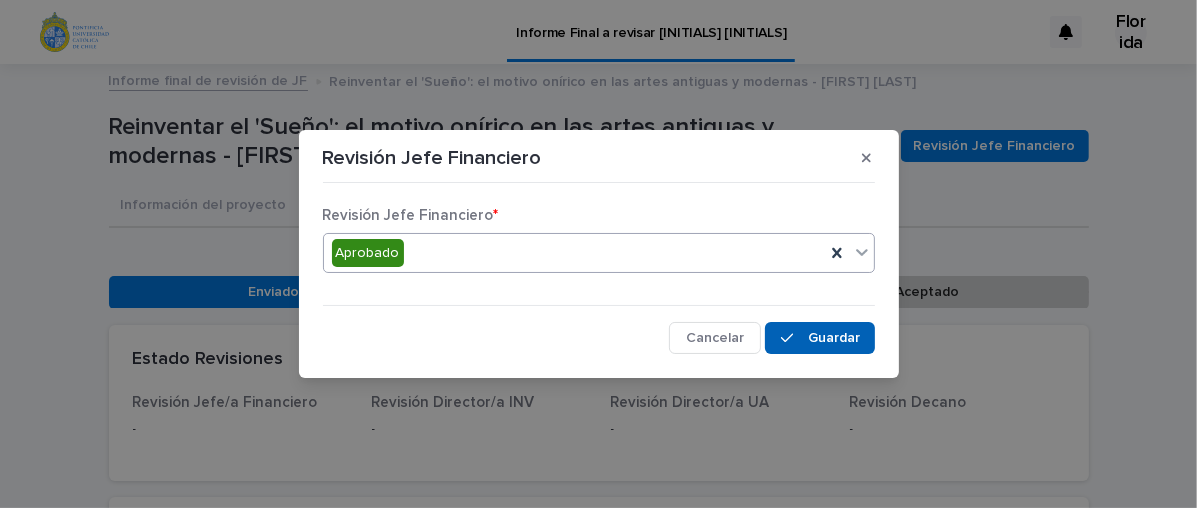click on "Ahorrar" at bounding box center (834, 338) 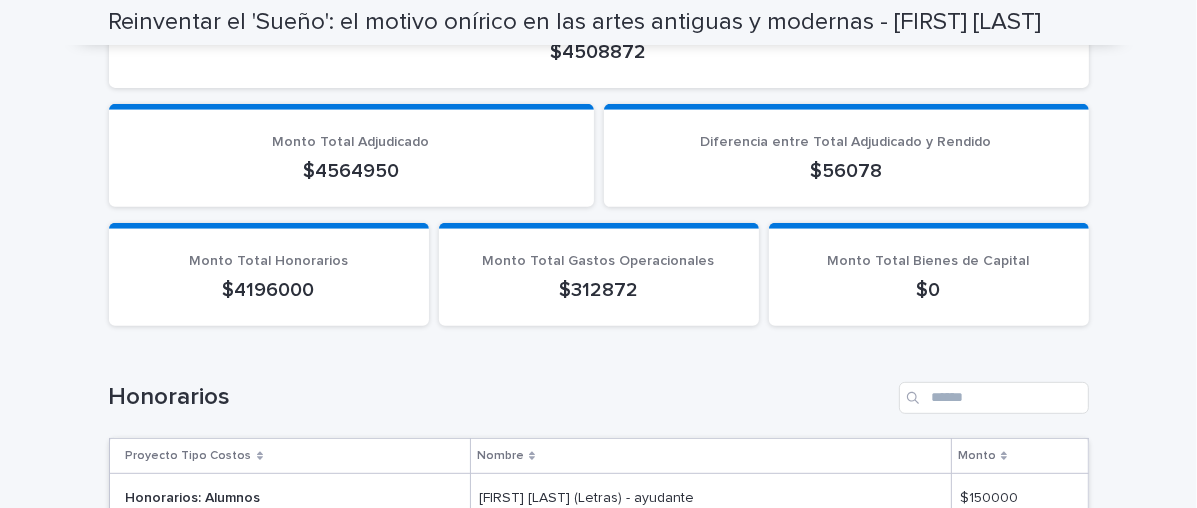 scroll, scrollTop: 833, scrollLeft: 0, axis: vertical 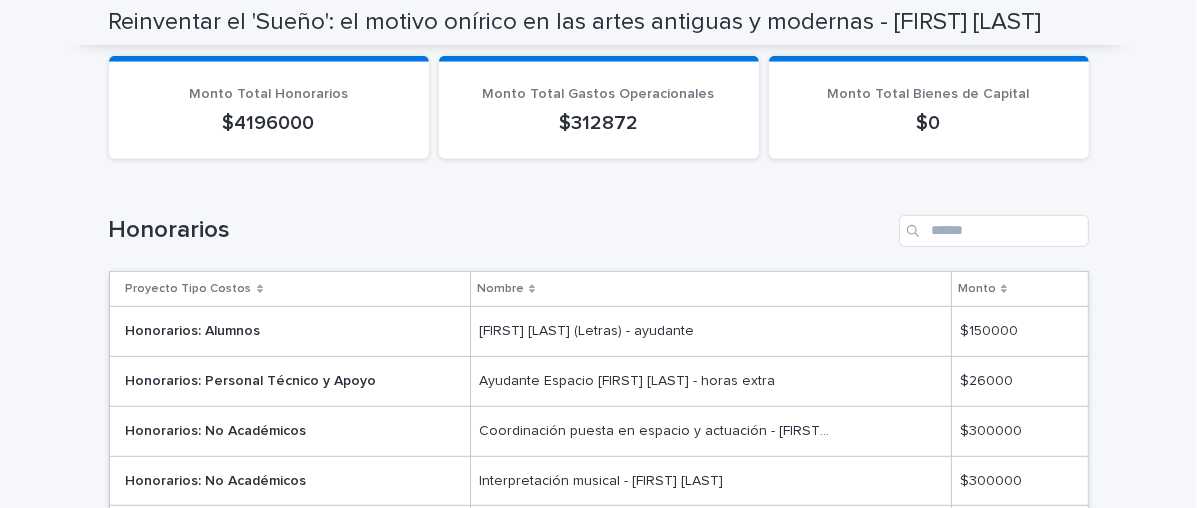 click on "Ayudante Espacio [FIRST] [LAST] - horas extra" at bounding box center [627, 381] 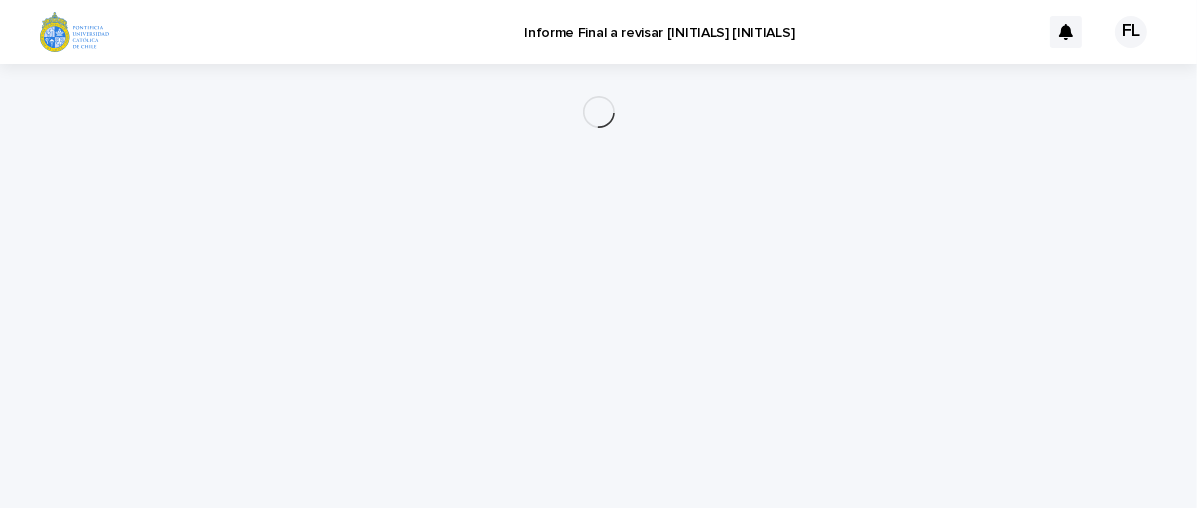 scroll, scrollTop: 0, scrollLeft: 0, axis: both 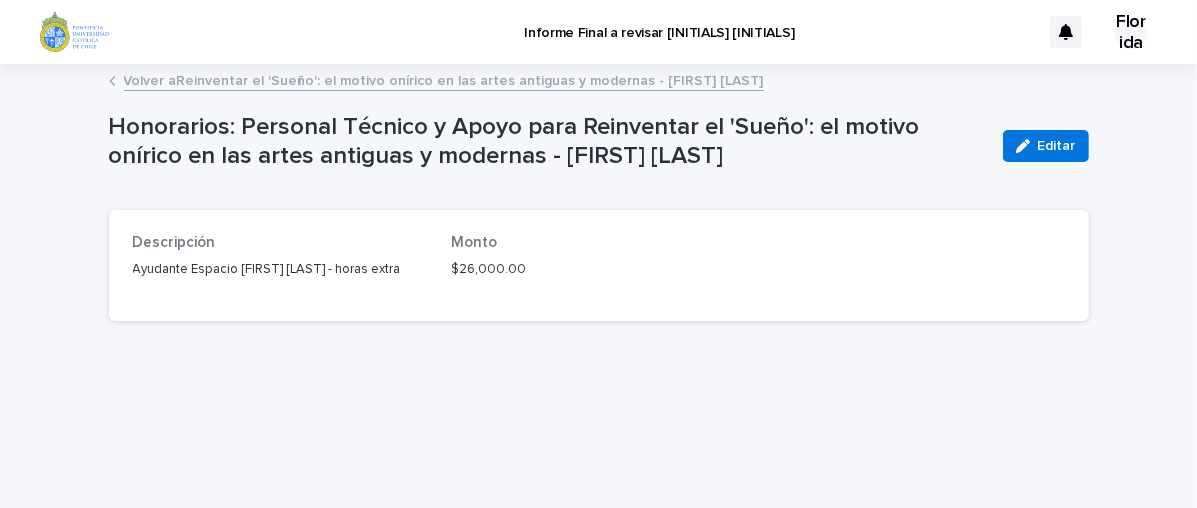 click on "Ayudante Espacio [FIRST] [LAST] - horas extra" at bounding box center (267, 269) 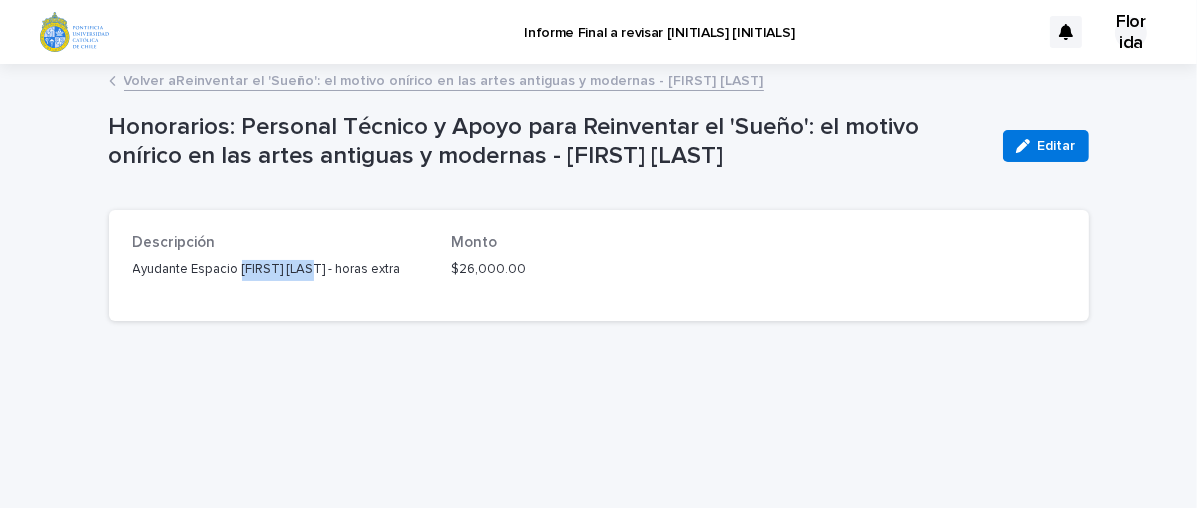 drag, startPoint x: 314, startPoint y: 270, endPoint x: 241, endPoint y: 270, distance: 73 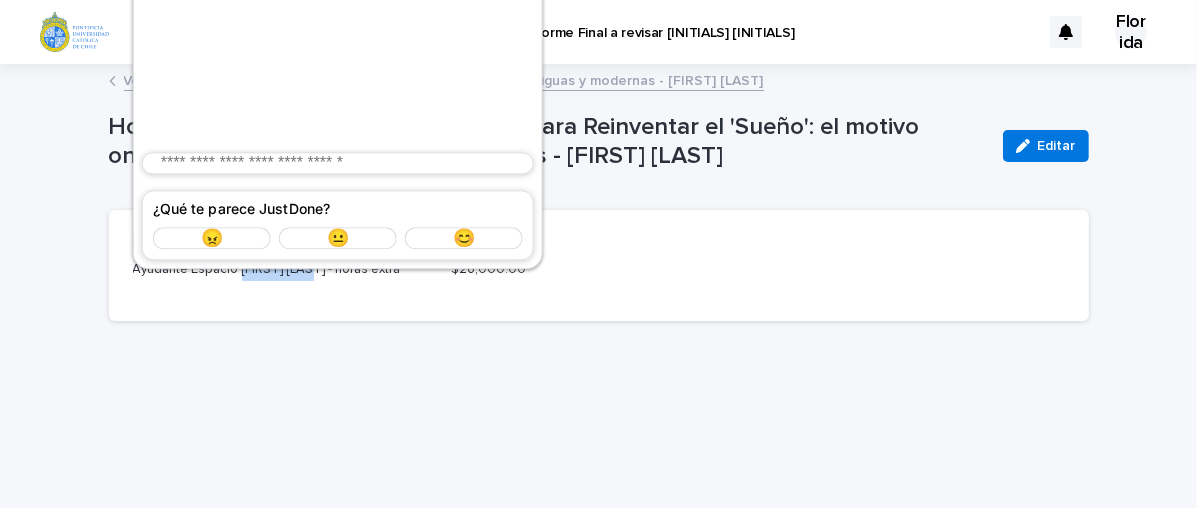 click on "Reescribir" at bounding box center [483, 68] 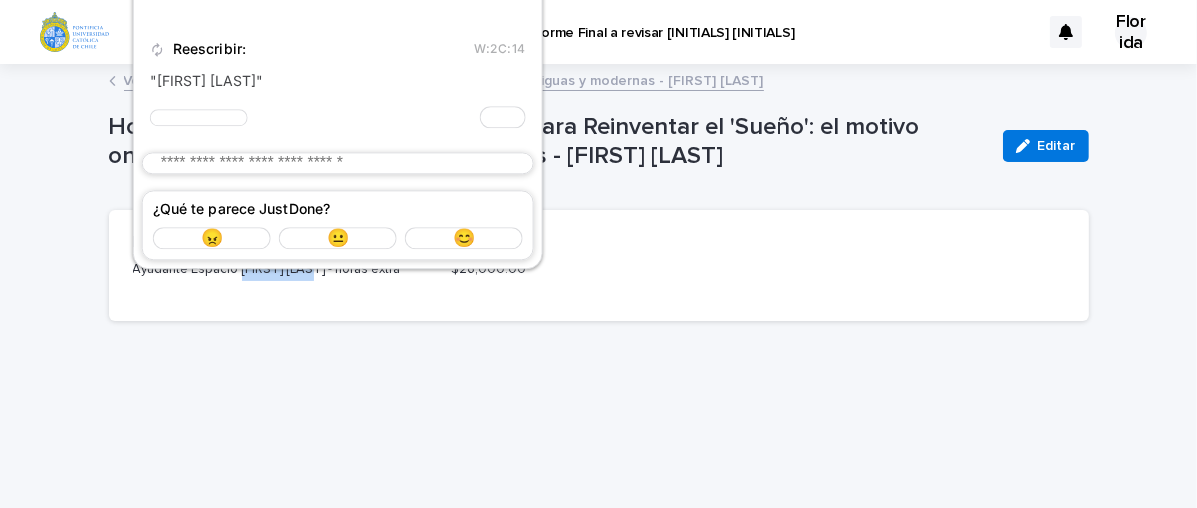 click at bounding box center (337, 163) 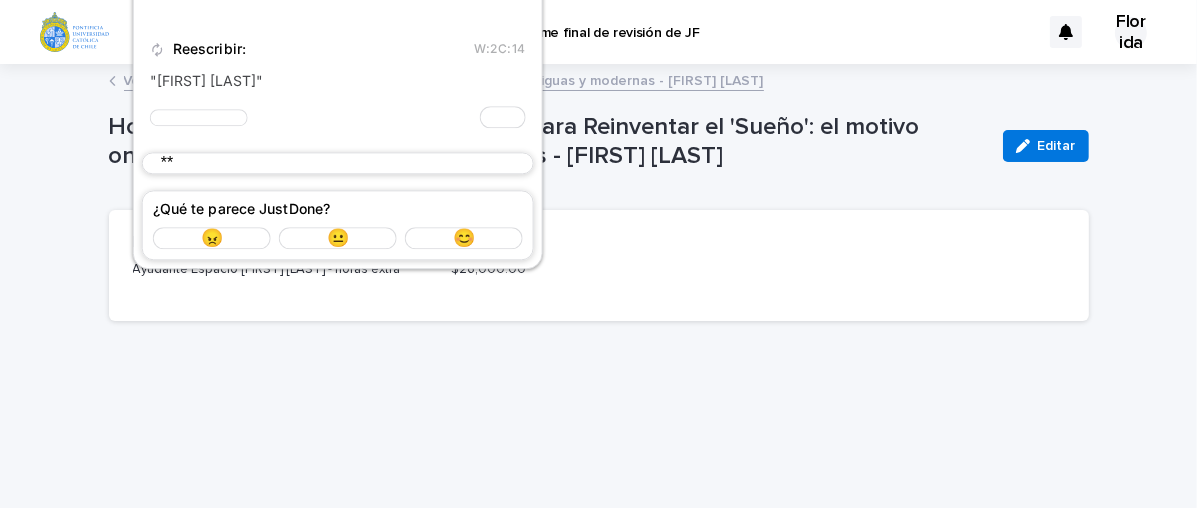 type on "*" 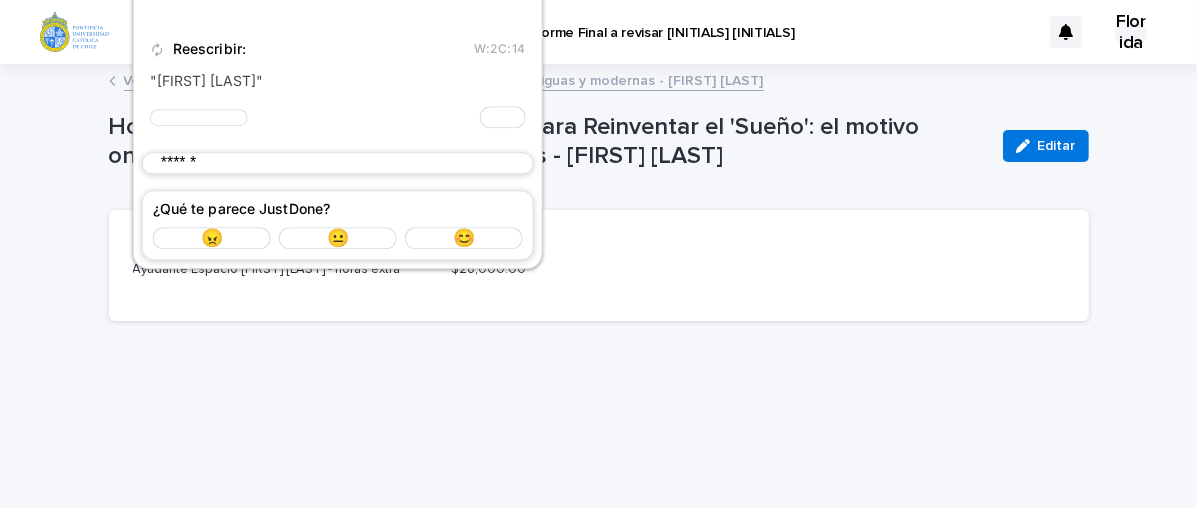 click 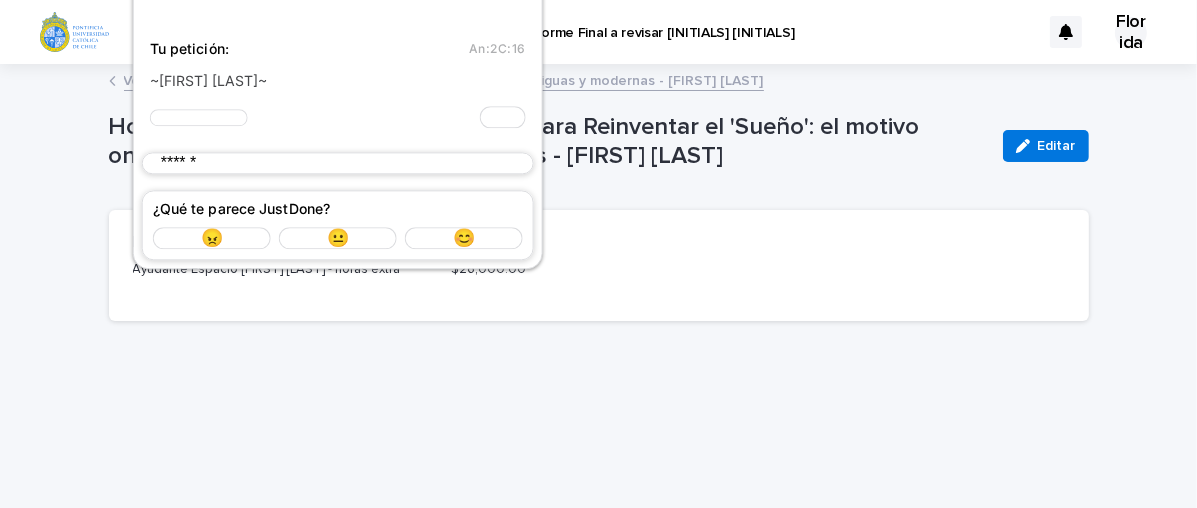 click on "Descripción Ayudante Espacio [FIRST] [LAST] - horas extra Monto $26,000.00" at bounding box center [599, 265] 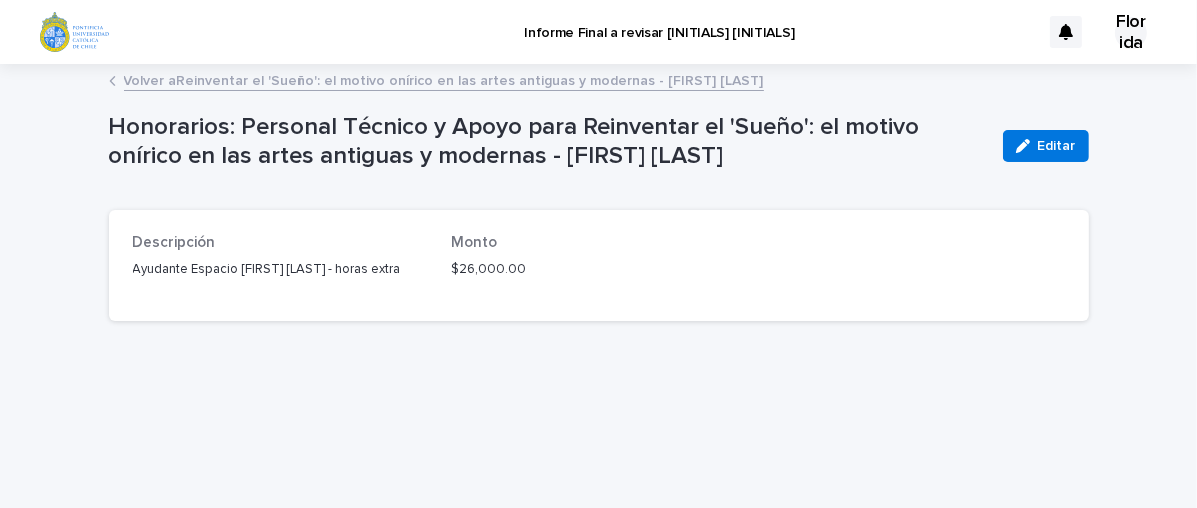 click on "Ayudante Espacio [FIRST] [LAST] - horas extra" at bounding box center (267, 269) 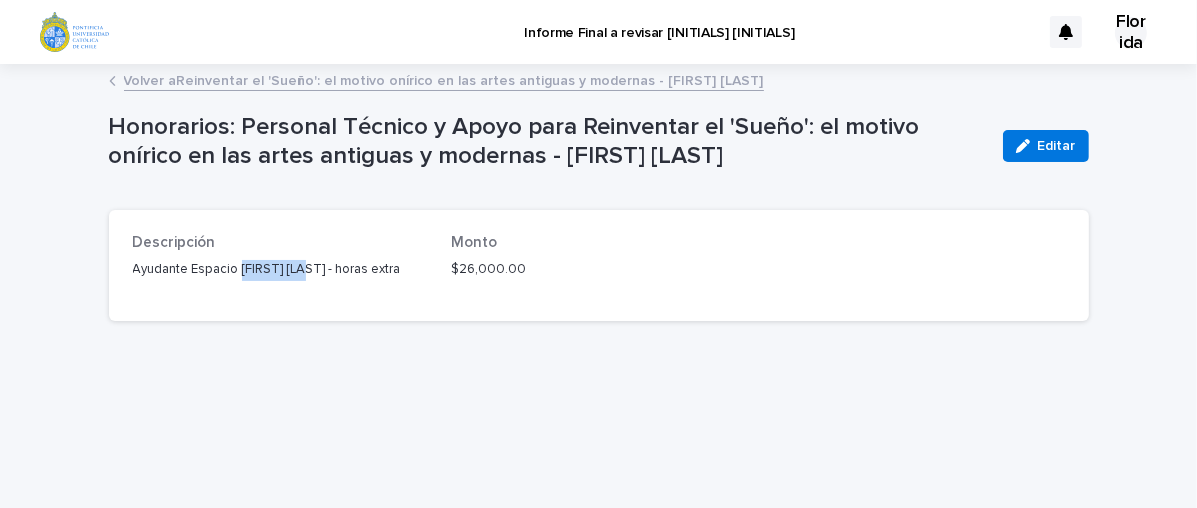 drag, startPoint x: 238, startPoint y: 270, endPoint x: 309, endPoint y: 270, distance: 71 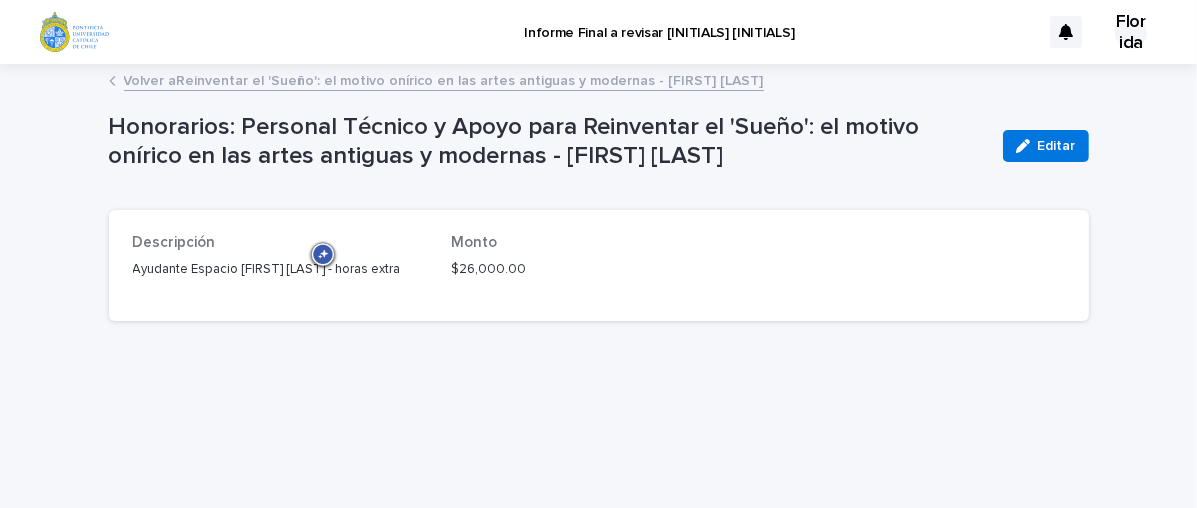 click on "Descripción Ayudante Espacio [FIRST] [LAST] - horas extra Monto $26,000.00" at bounding box center [599, 263] 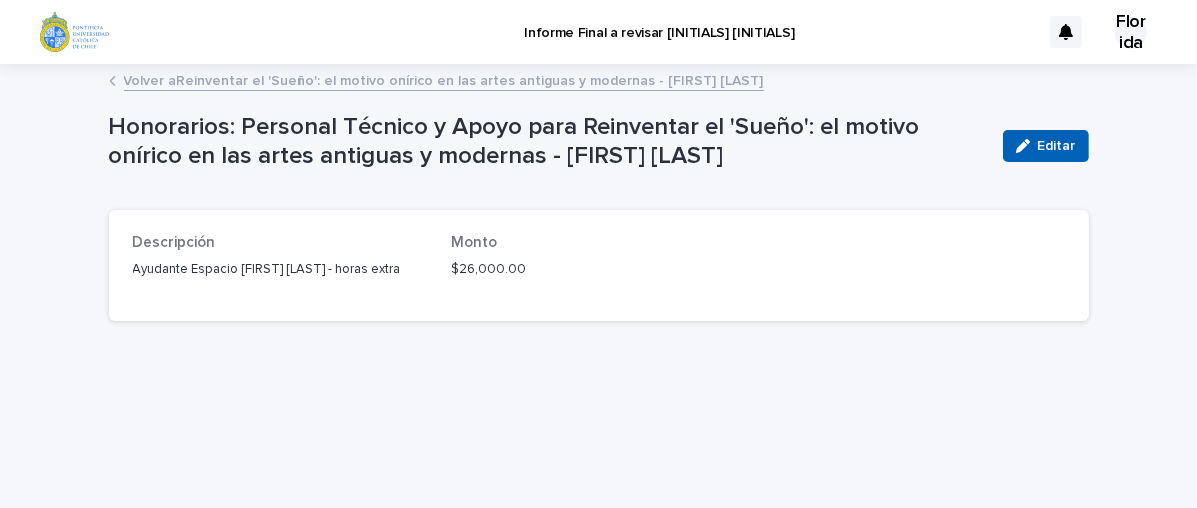 click on "Editar" at bounding box center [1046, 146] 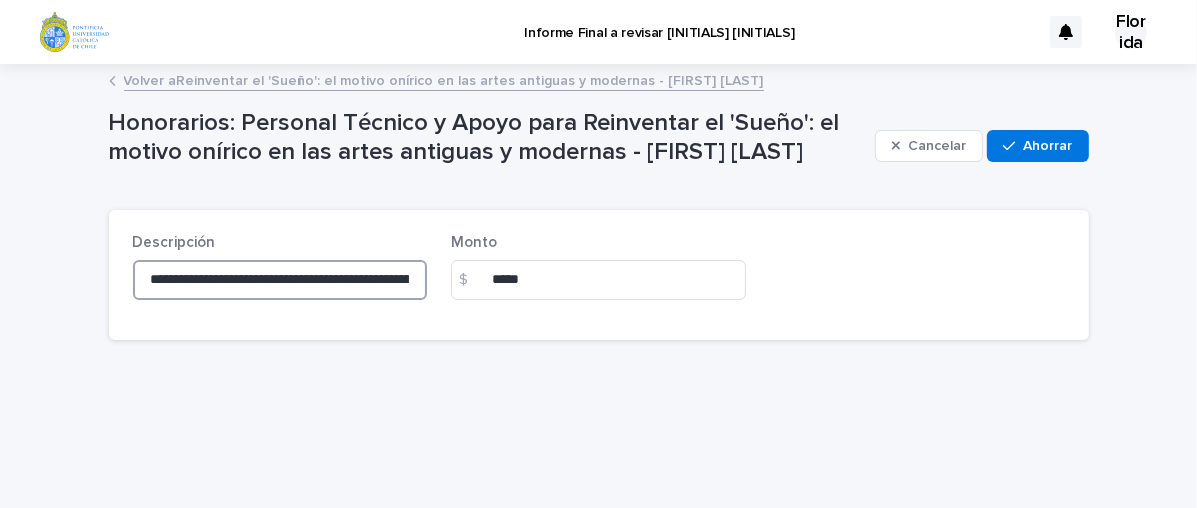 drag, startPoint x: 264, startPoint y: 300, endPoint x: 343, endPoint y: 301, distance: 79.00633 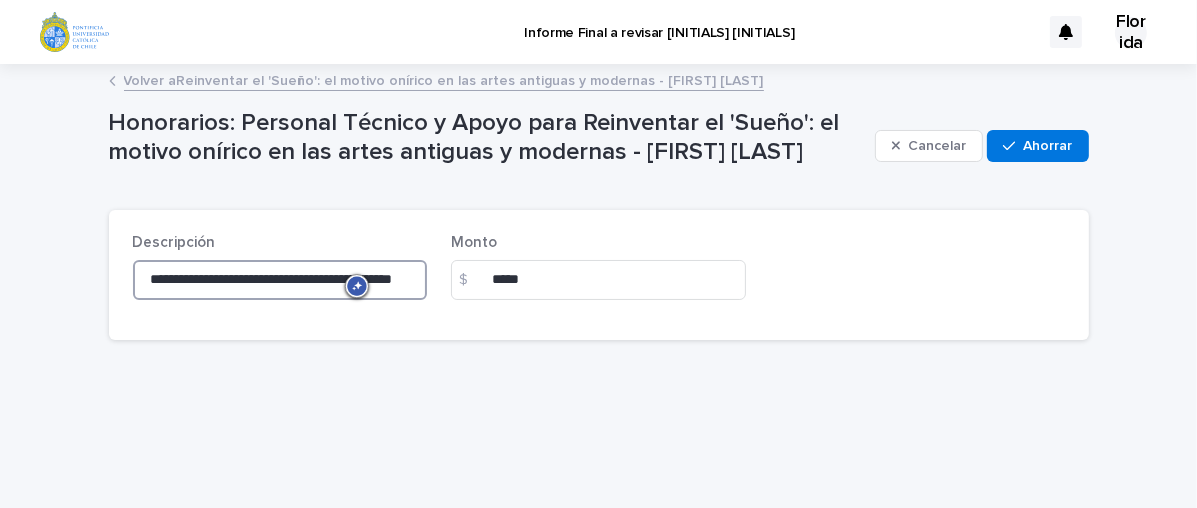 type on "**********" 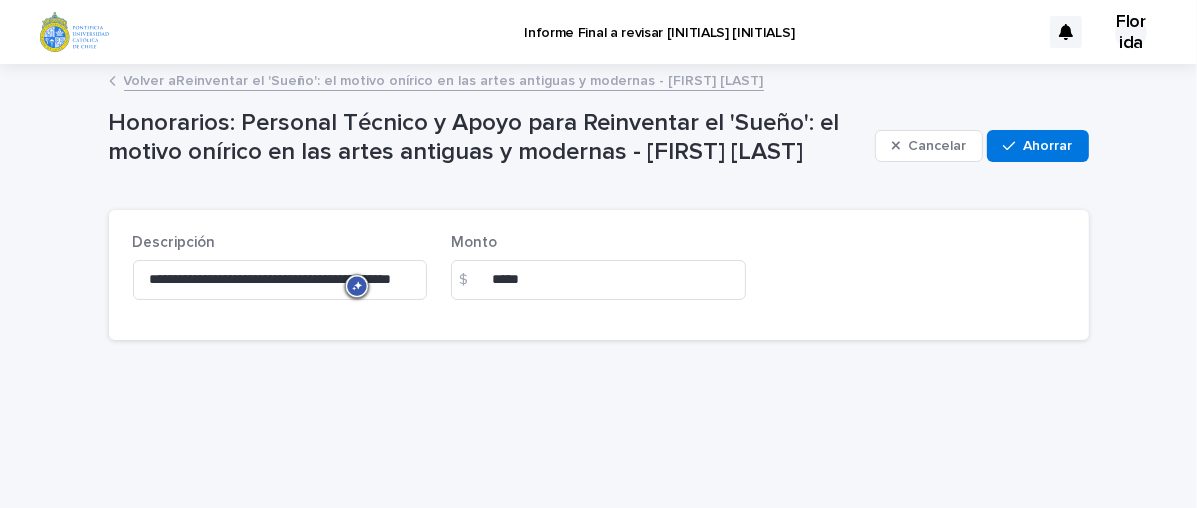 click on "Honorarios: Personal Técnico y Apoyo para Reinventar el 'Sueño': el motivo onírico en las artes antiguas y modernas - [FIRST] [LAST] Cancelar Ahorrar" at bounding box center (599, 146) 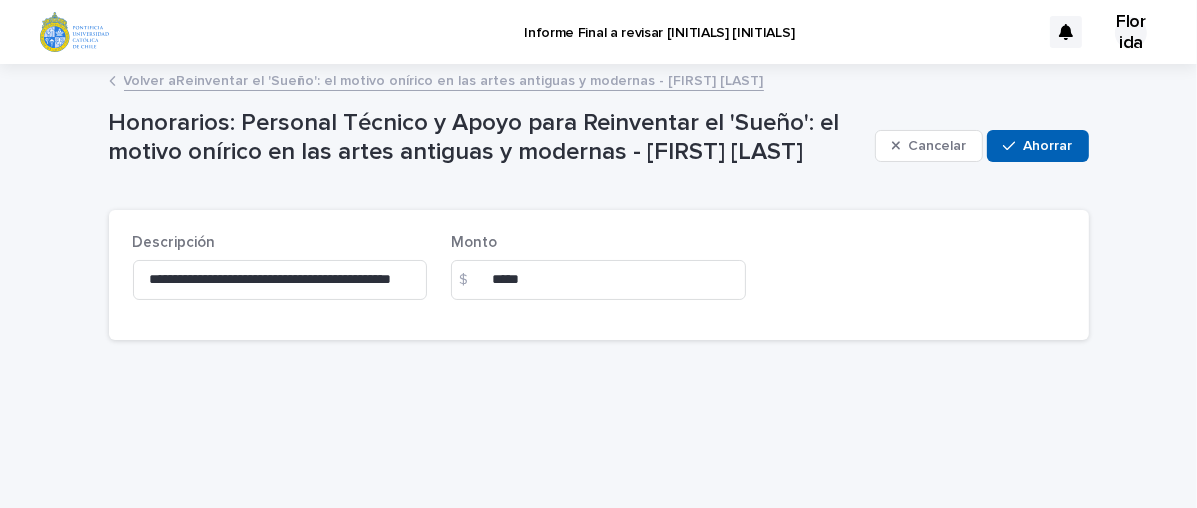 click on "Ahorrar" at bounding box center [1048, 146] 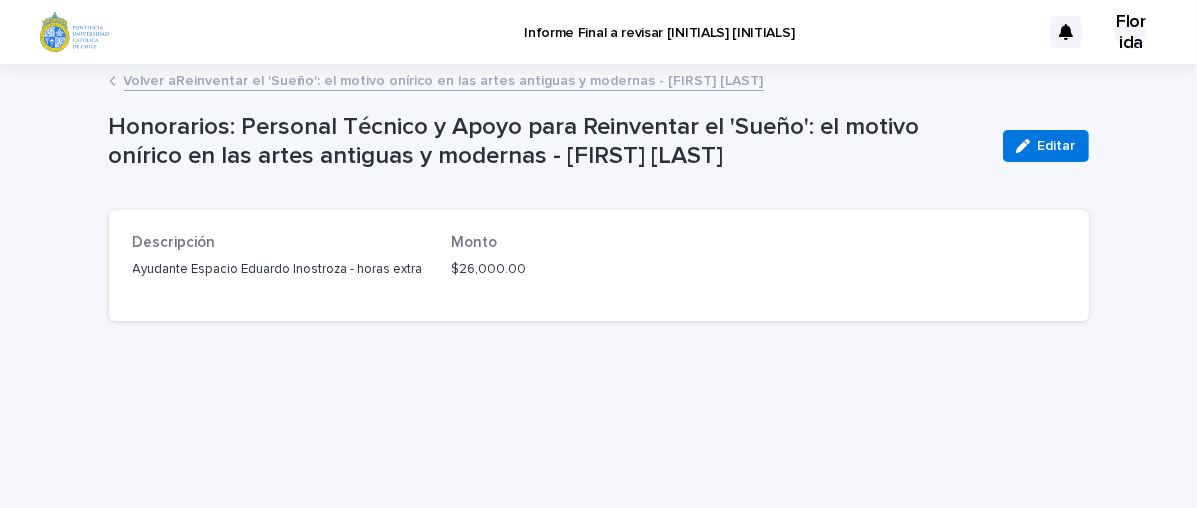 click on "Cargando... Ahorro… Cargando... Ahorro… Cargando... Ahorro… Descripción Ayudante Espacio [FIRST] [LAST] - horas extra Monto $26,000.00" at bounding box center (599, 262) 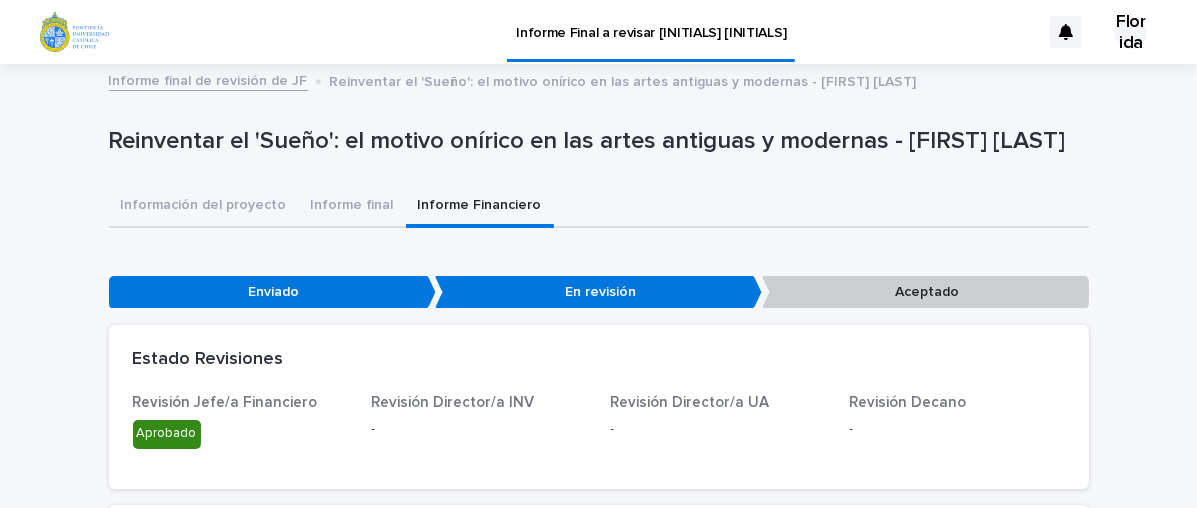 click on "Información del proyecto Informe final Informe Financiero" at bounding box center [599, 207] 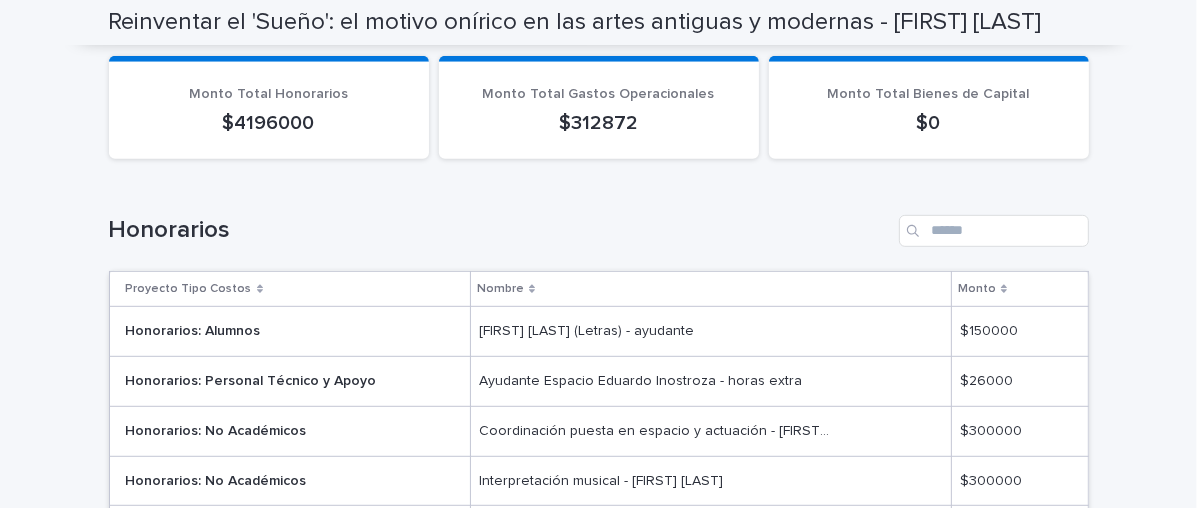 scroll, scrollTop: 1000, scrollLeft: 0, axis: vertical 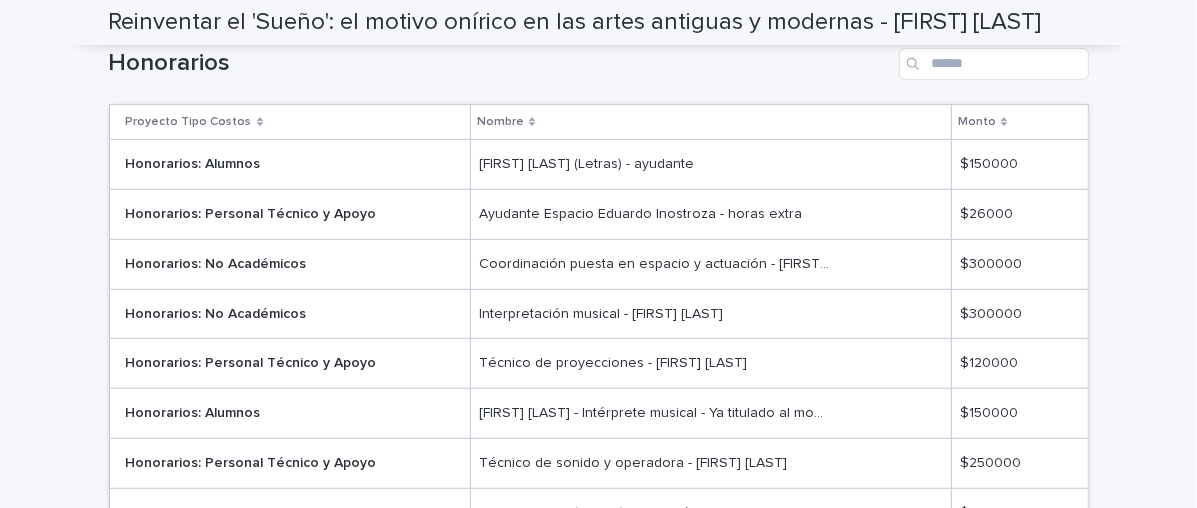 click on "Ayudante Espacio Eduardo Inostroza - horas extra" at bounding box center [640, 214] 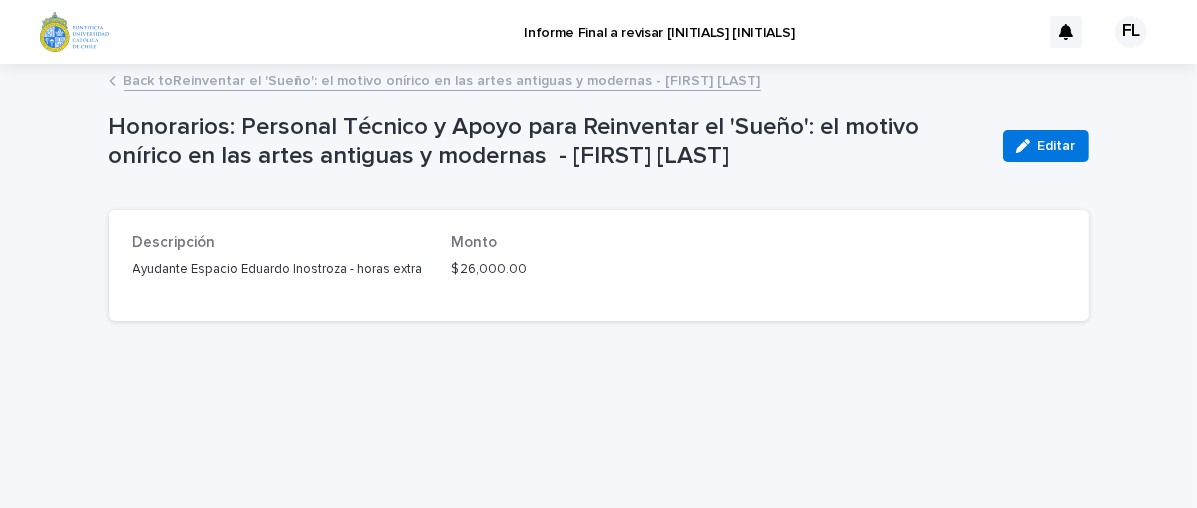 scroll, scrollTop: 0, scrollLeft: 0, axis: both 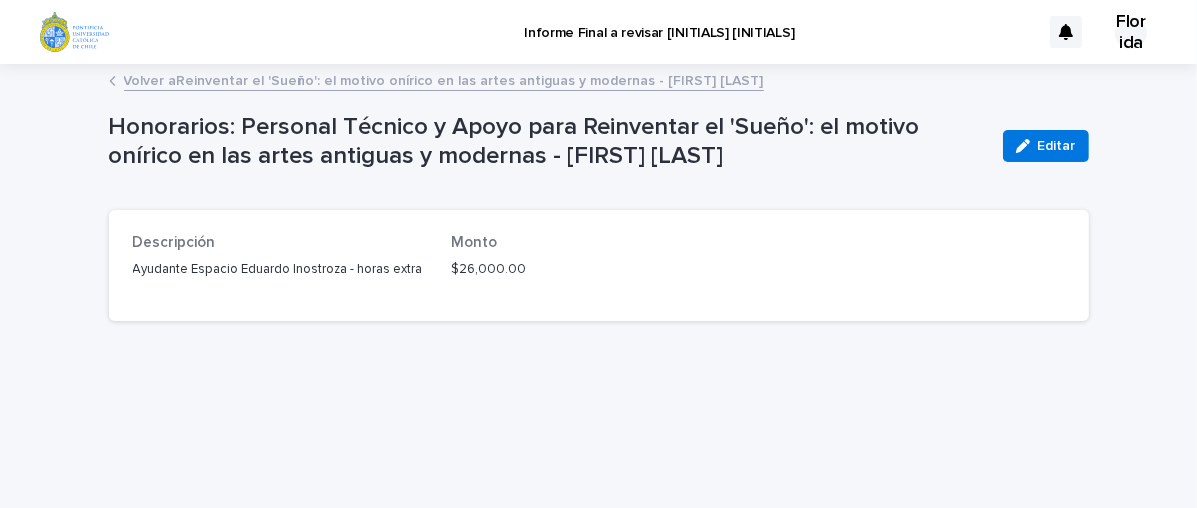 click on "Cargando... Ahorro… Cargando... Ahorro… Cargando... Ahorro… Descripción Ayudante Espacio [FIRST] [LAST] - horas extra Monto $26,000.00" at bounding box center (599, 262) 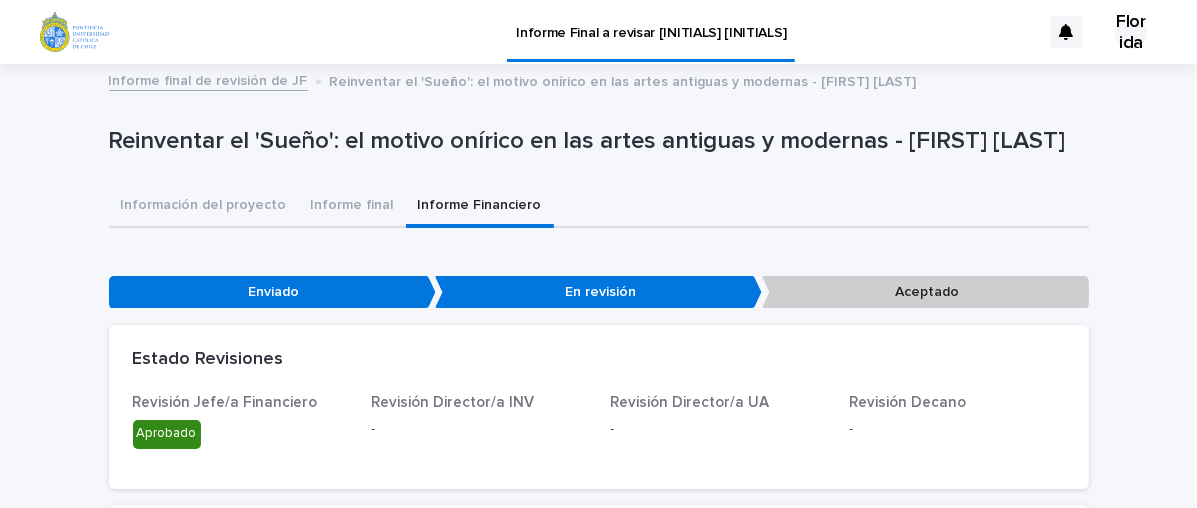 click on "Reinventar el 'Sueño': el motivo onírico en las artes antiguas y modernas - [FIRST] [LAST]" at bounding box center [595, 141] 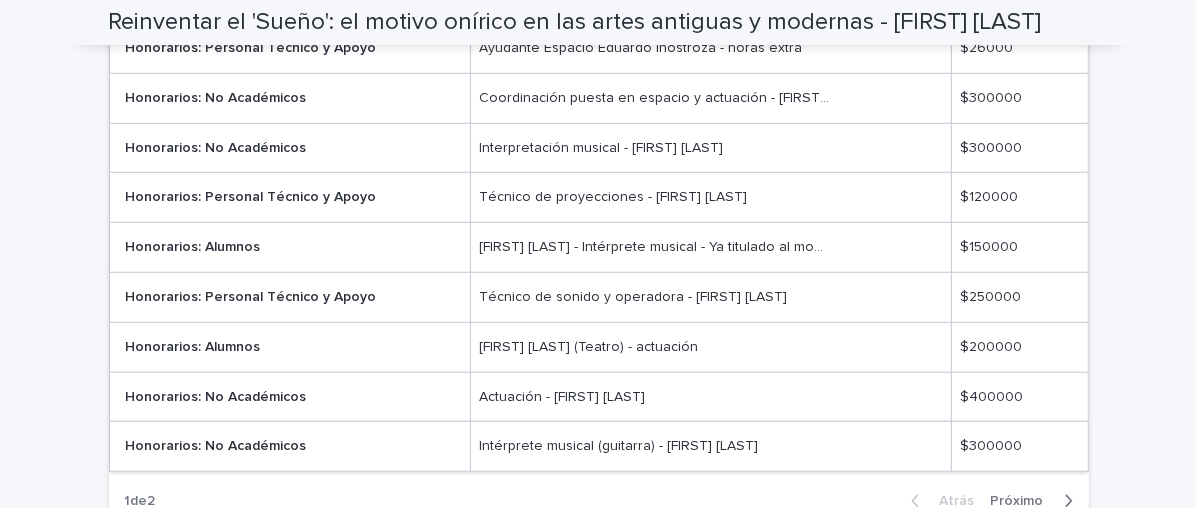 scroll, scrollTop: 1333, scrollLeft: 0, axis: vertical 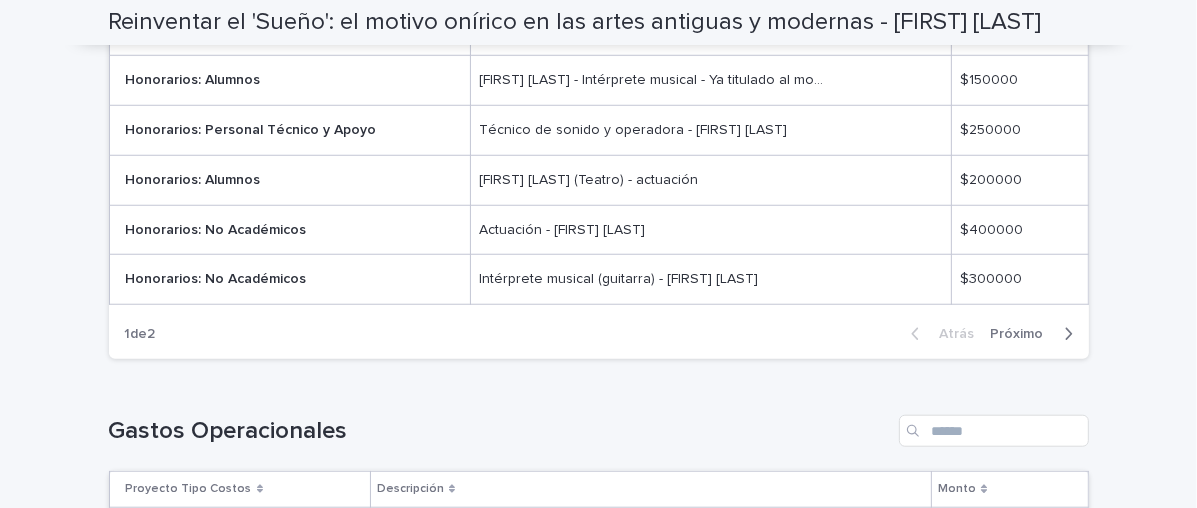 click on "Próximo" at bounding box center [1017, 334] 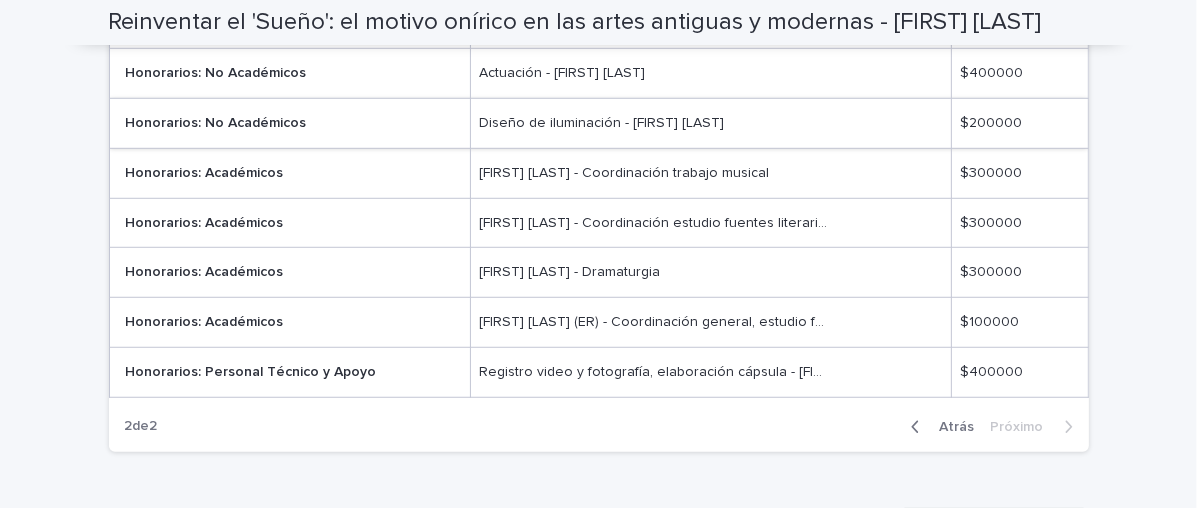 scroll, scrollTop: 925, scrollLeft: 0, axis: vertical 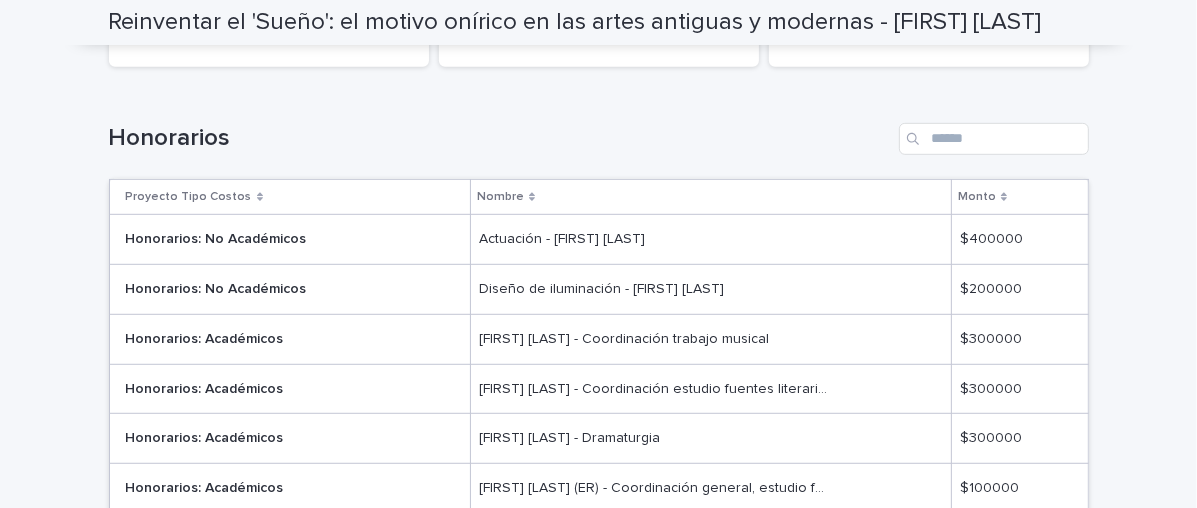 click on "Honorarios" at bounding box center [500, 138] 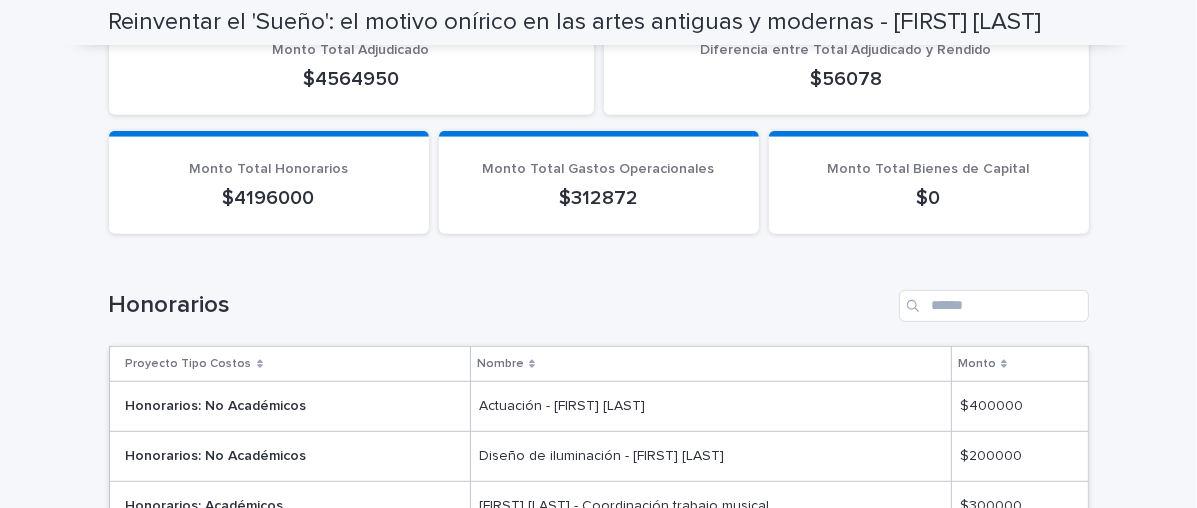 click on "Cargando... Ahorro… Cargando... Ahorro… Reinventar el 'Sueño': el motivo onírico en las artes antiguas y modernas - [FIRST] [LAST] Reinventar el 'Sueño': el motivo onírico en las artes antiguas y modernas - [FIRST] [LAST] Lo sentimos, se produjo un error al guardar tu registro. Inténtalo de nuevo. Por favor, rellene los campos obligatorios a continuación. Información del proyecto Informe final Informe Financiero No se puede mostrar el árbol en el índice  0 No se puede mostrar el árbol en el índice  1 Cargando... Ahorro… Cargando... Ahorro… Cargando... Ahorro…                                         •••                                                                     Enviado En revisión Aceptado Cargando... Ahorro… Cargando... Ahorro… Cargando... Ahorro… Estado Revisiones Revisión Jefe/a Financiero Aprobado Revisión Director/a INV - Revisión Director/a UA - Revisión Decano - Estado Revisión Equipo DAC - Cargando... Ahorro… Cargando... $0" at bounding box center [598, 574] 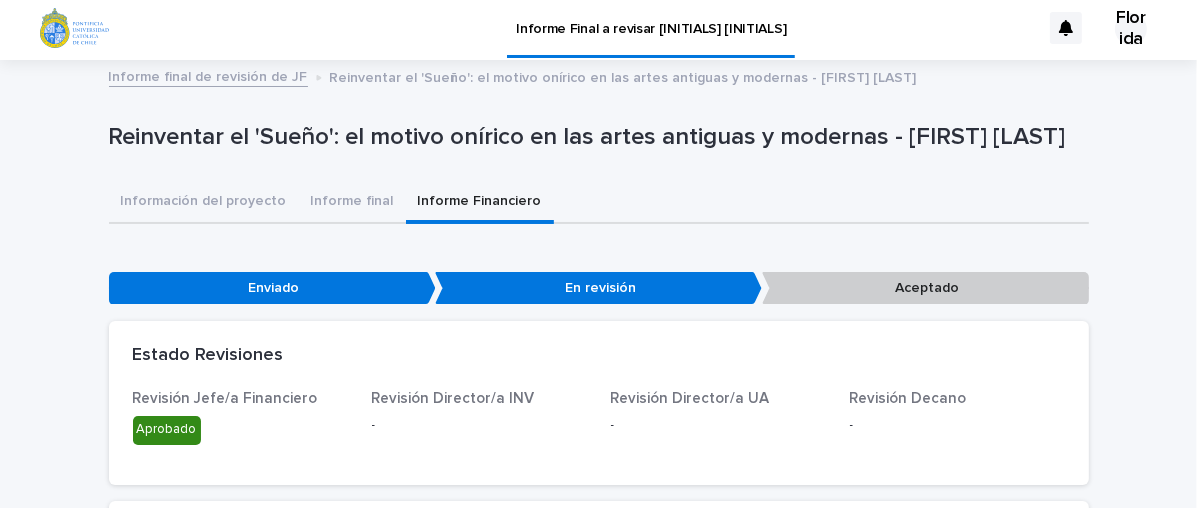 scroll, scrollTop: 0, scrollLeft: 0, axis: both 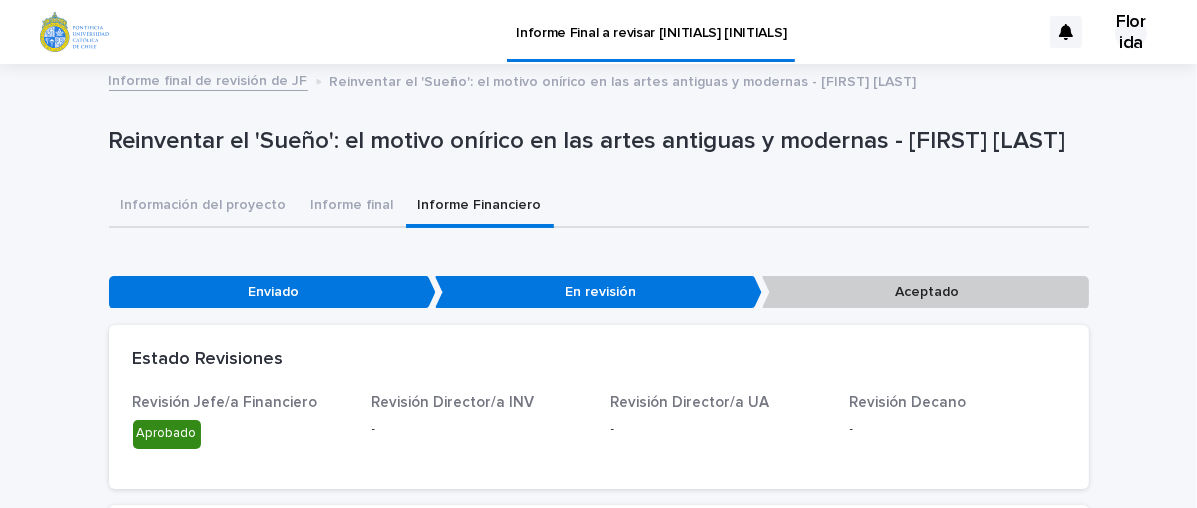 click on "Reinventar el 'Sueño': el motivo onírico en las artes antiguas y modernas - [FIRST] [LAST]" at bounding box center [599, 146] 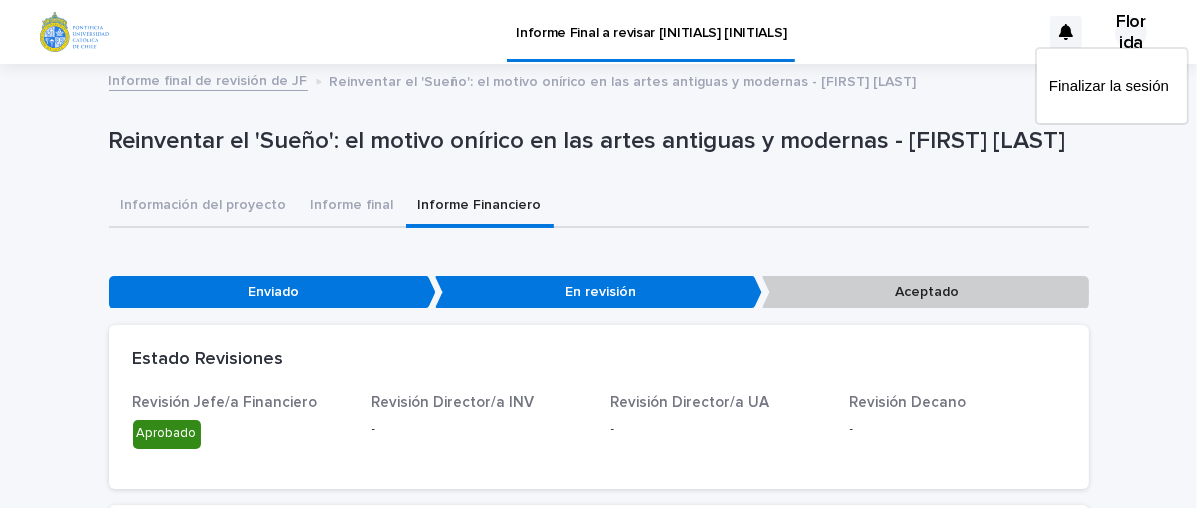 click on "Informe final de revisión de JF Reinventar el 'Sueño': el motivo onírico en las artes antiguas y modernas - [FIRST] [LAST]" at bounding box center [599, 82] 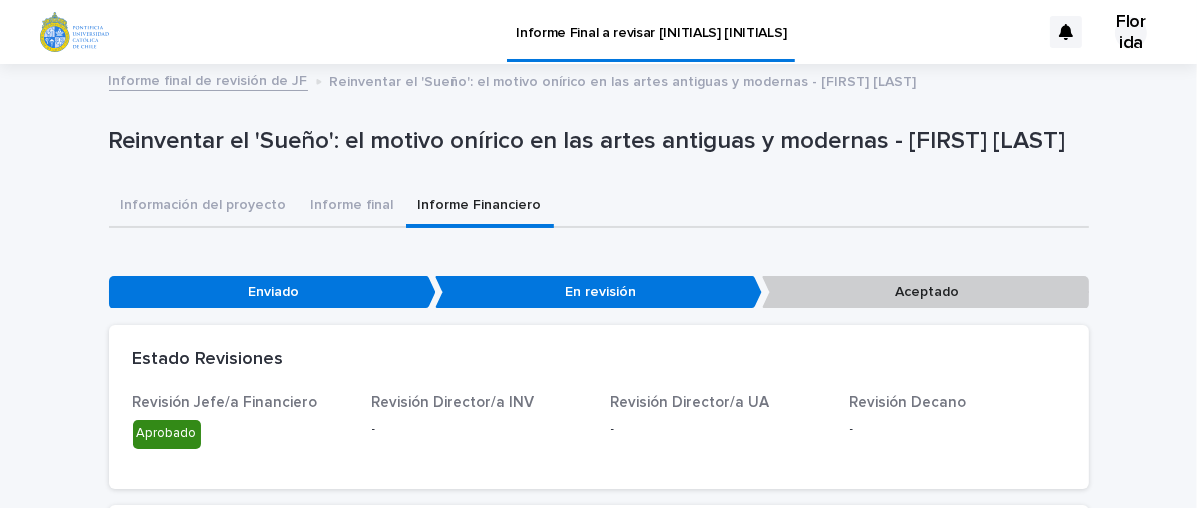 click on "Reinventar el 'Sueño': el motivo onírico en las artes antiguas y modernas - [FIRST] [LAST]" at bounding box center [599, 146] 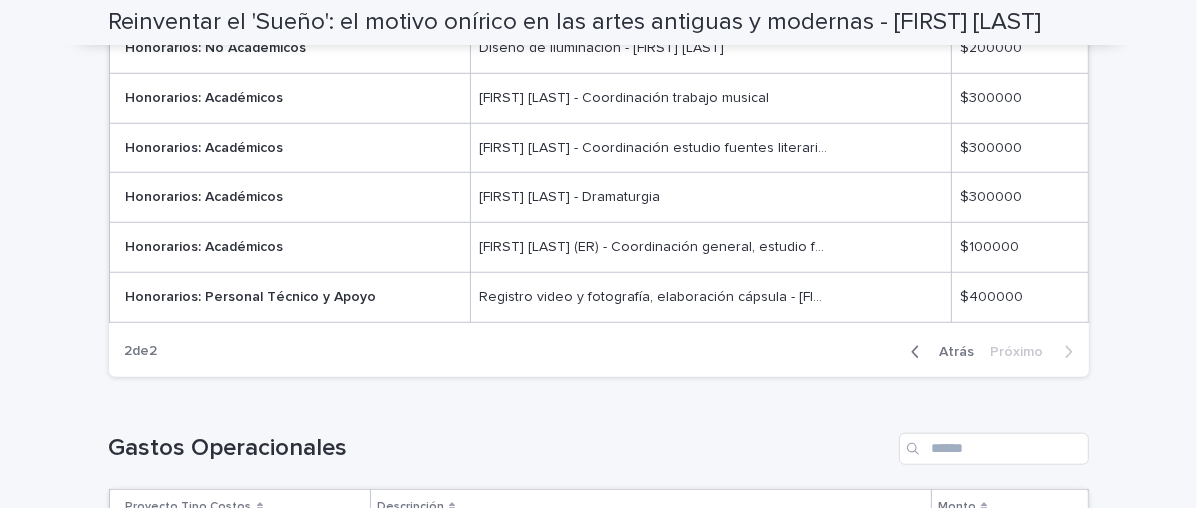 scroll, scrollTop: 1333, scrollLeft: 0, axis: vertical 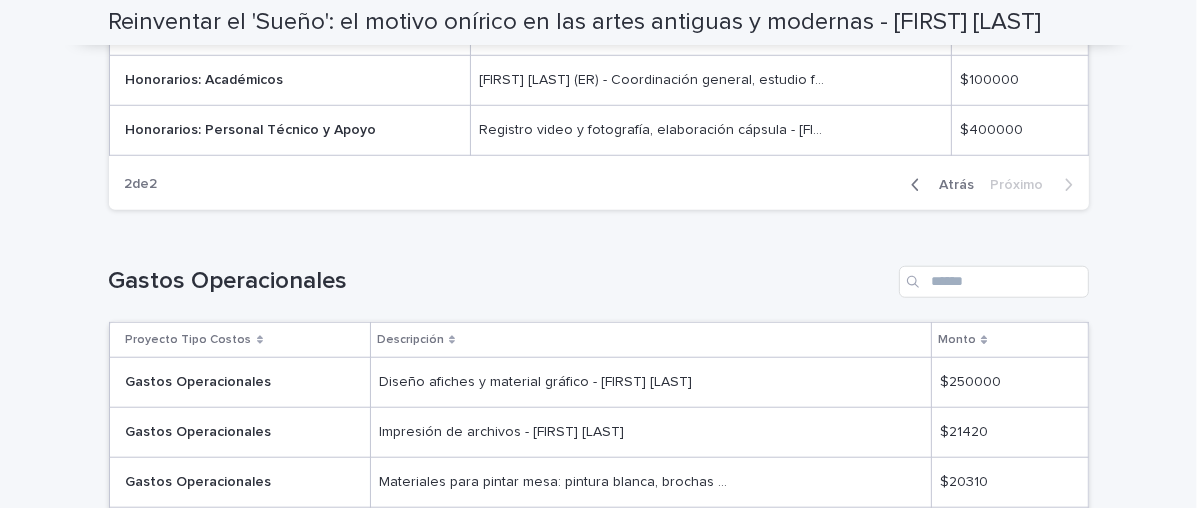 click on "Atrás" at bounding box center (957, 185) 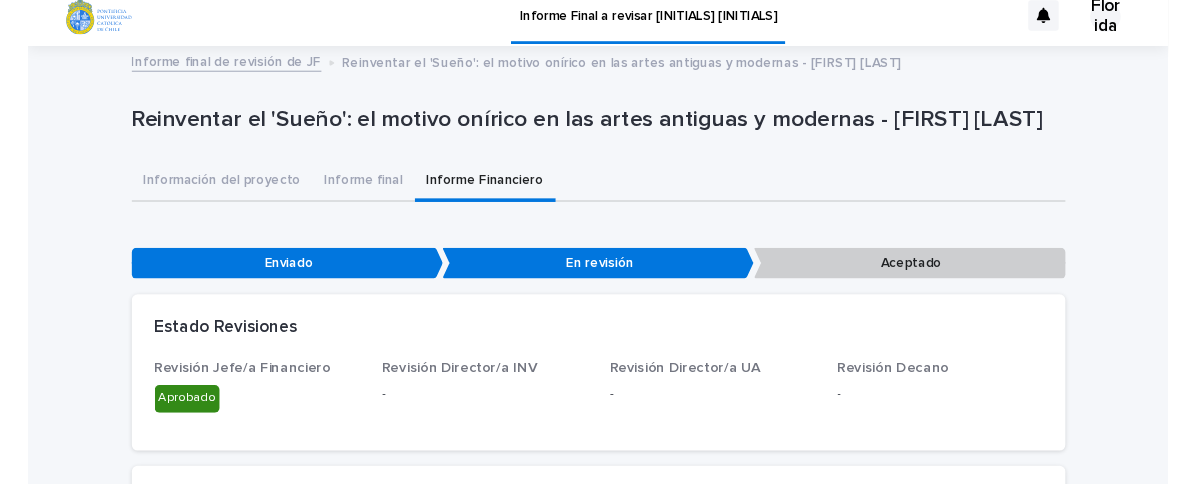 scroll, scrollTop: 0, scrollLeft: 0, axis: both 